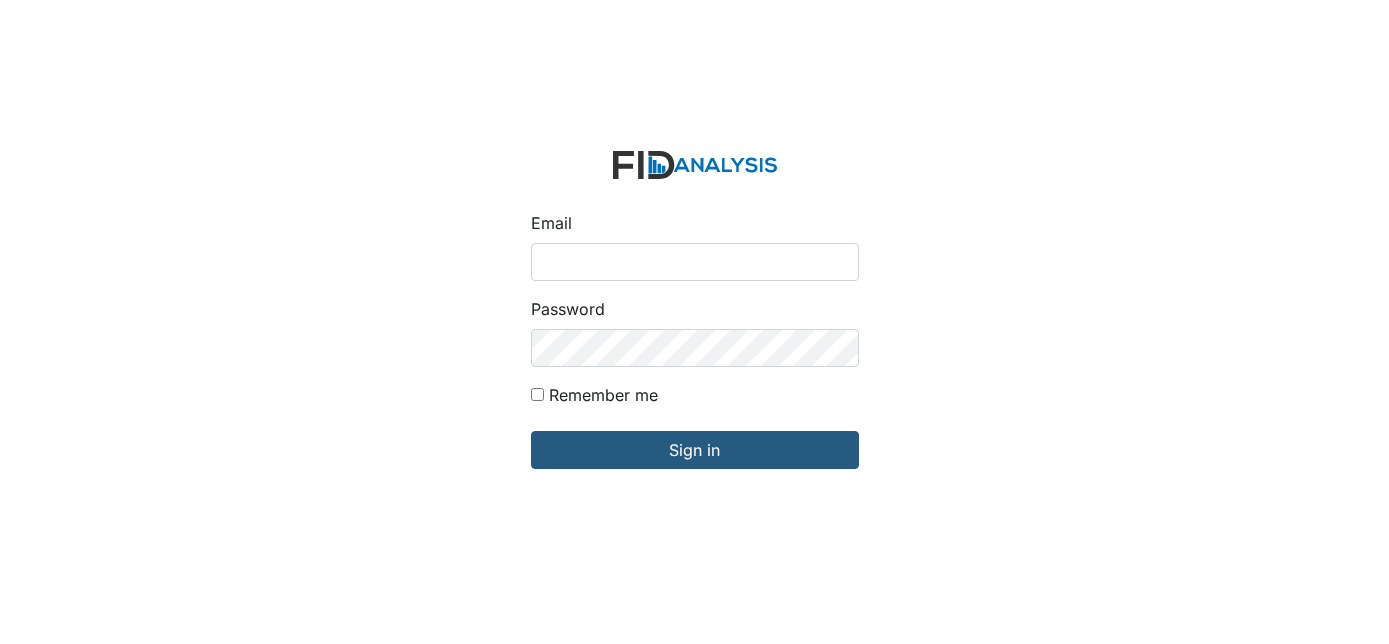 scroll, scrollTop: 0, scrollLeft: 0, axis: both 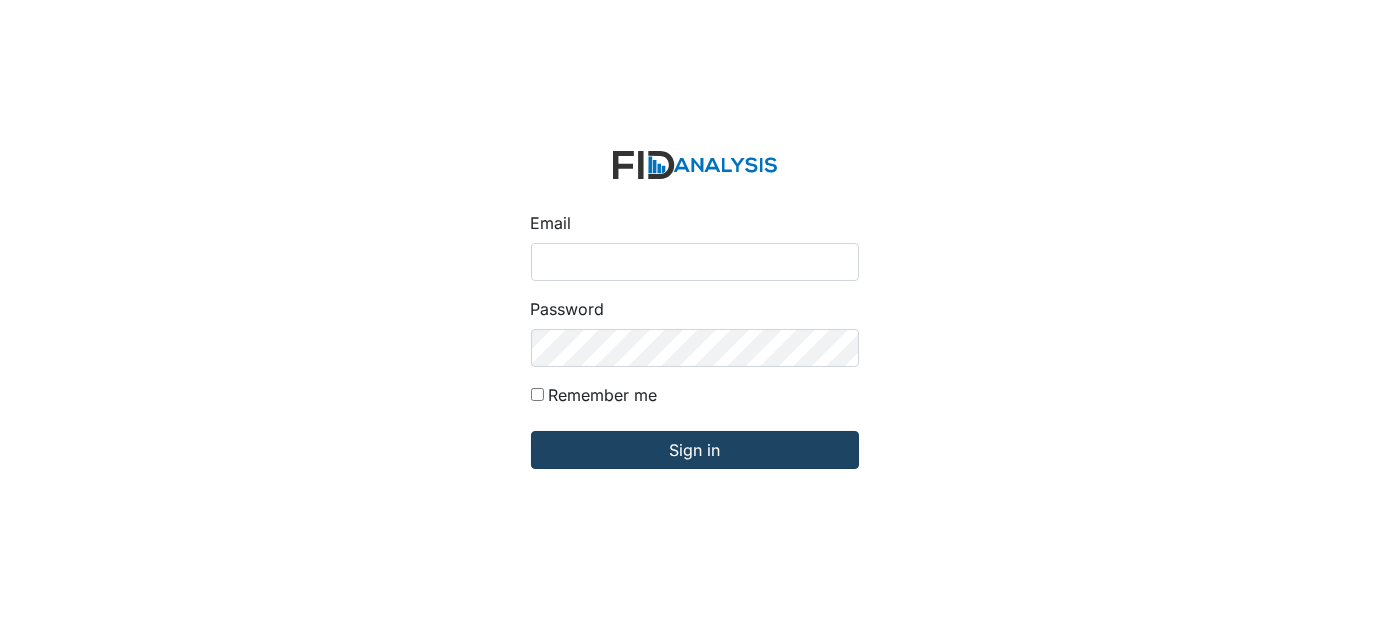 type on "[USERNAME]@example.com" 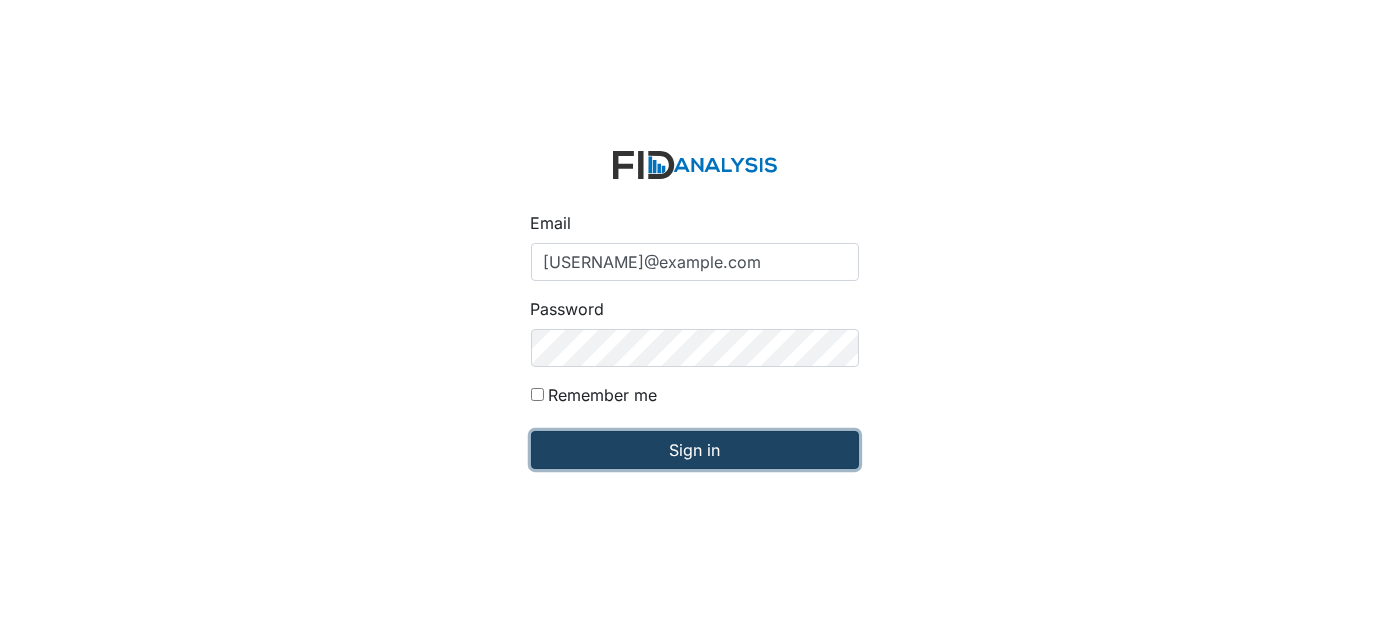 click on "Sign in" at bounding box center (695, 450) 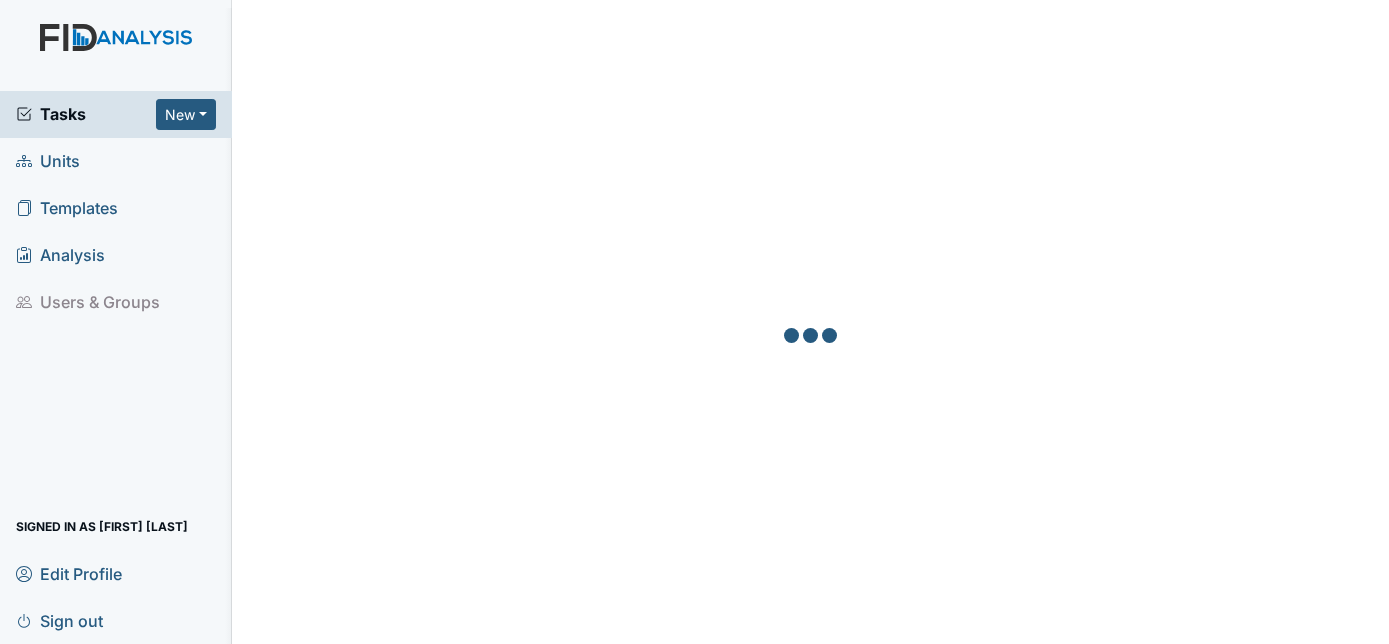scroll, scrollTop: 0, scrollLeft: 0, axis: both 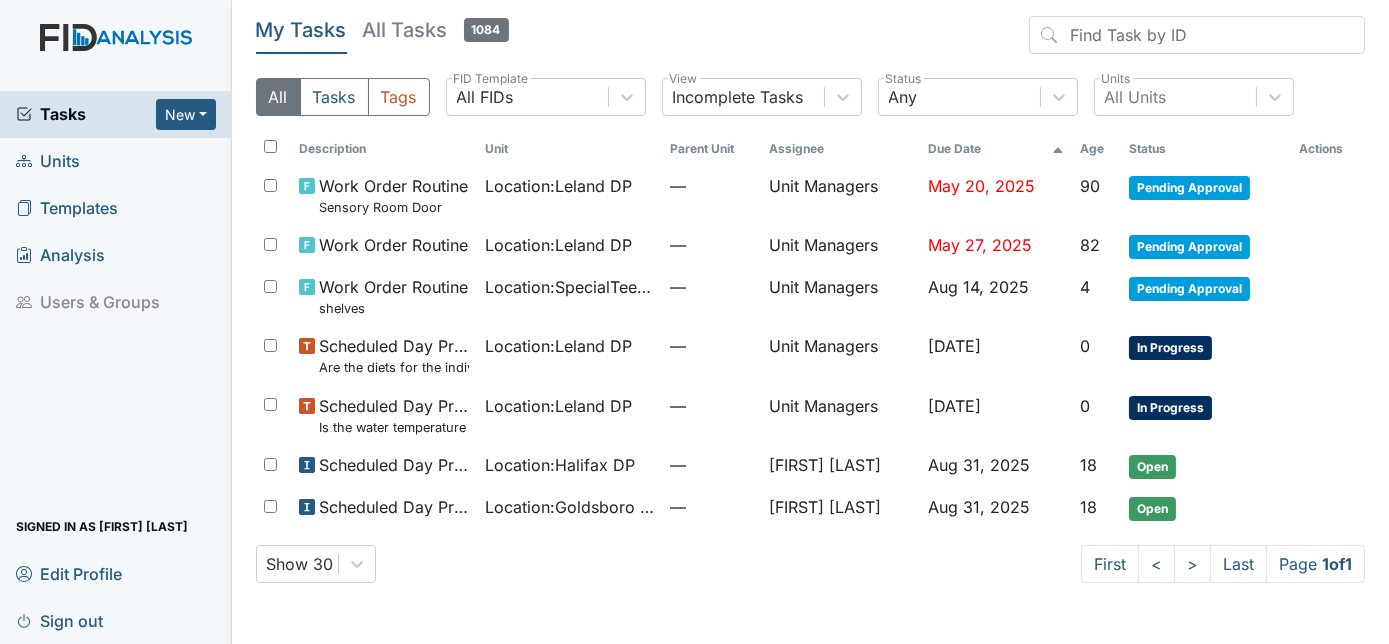click on "Units" at bounding box center (48, 161) 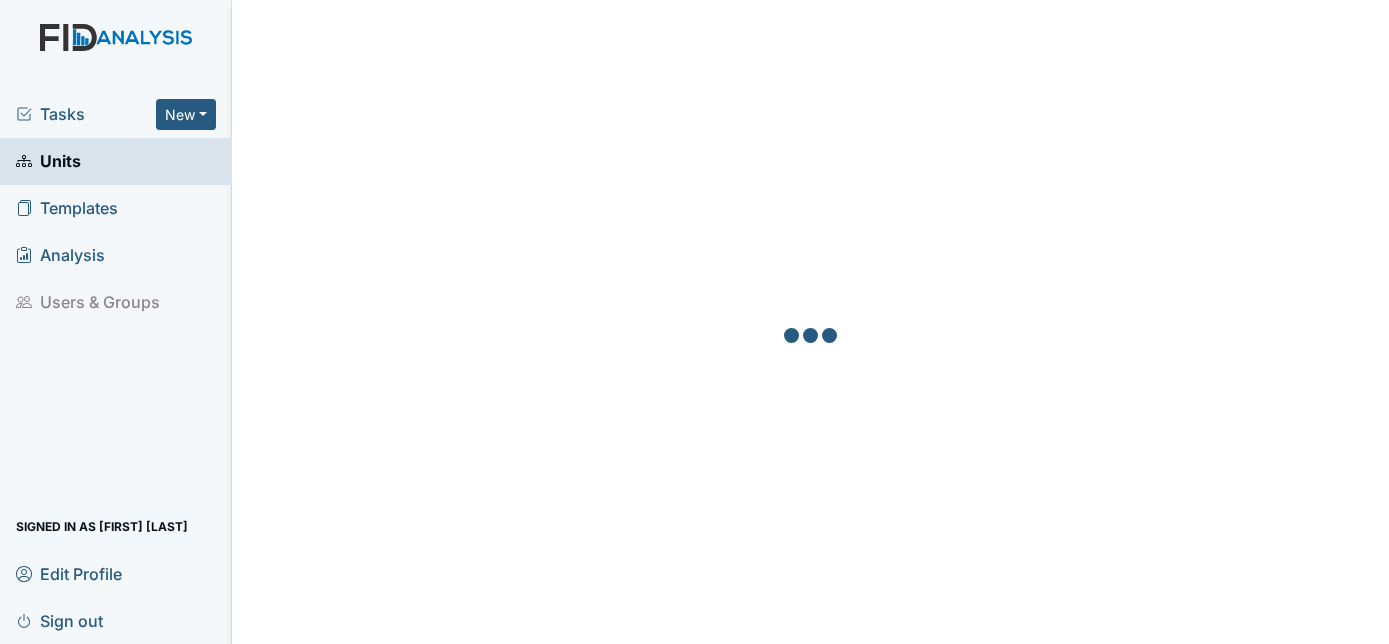 scroll, scrollTop: 0, scrollLeft: 0, axis: both 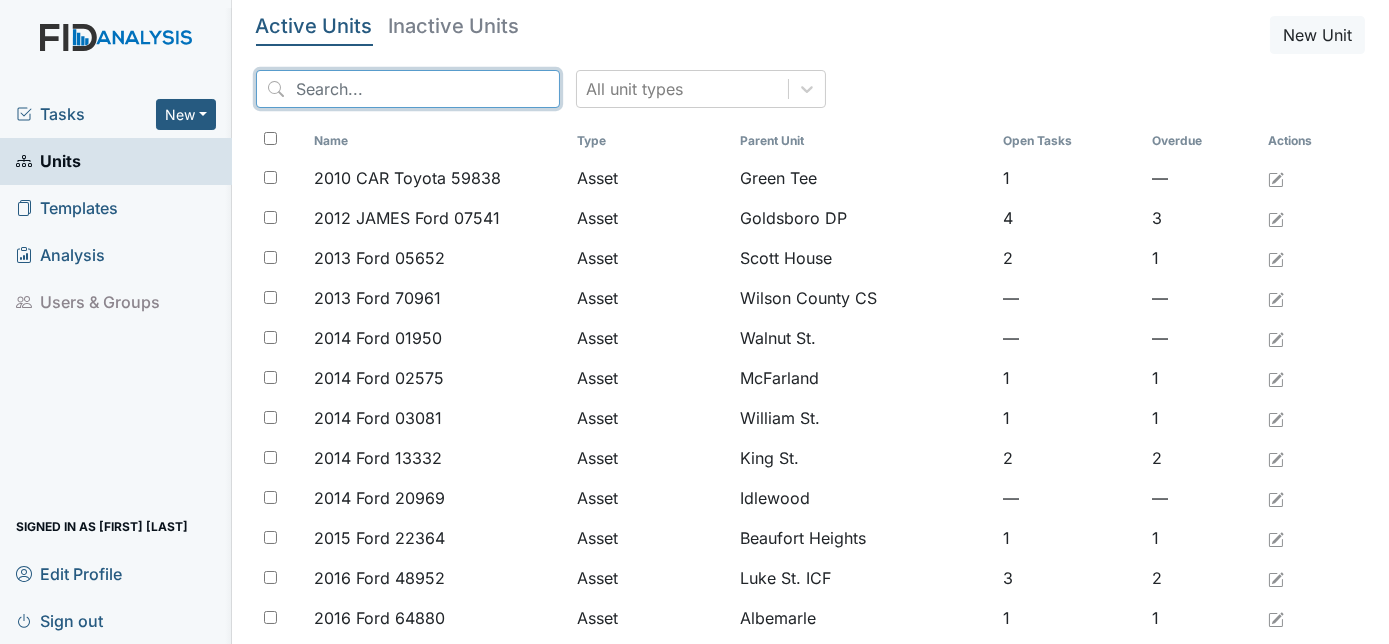 click at bounding box center (408, 89) 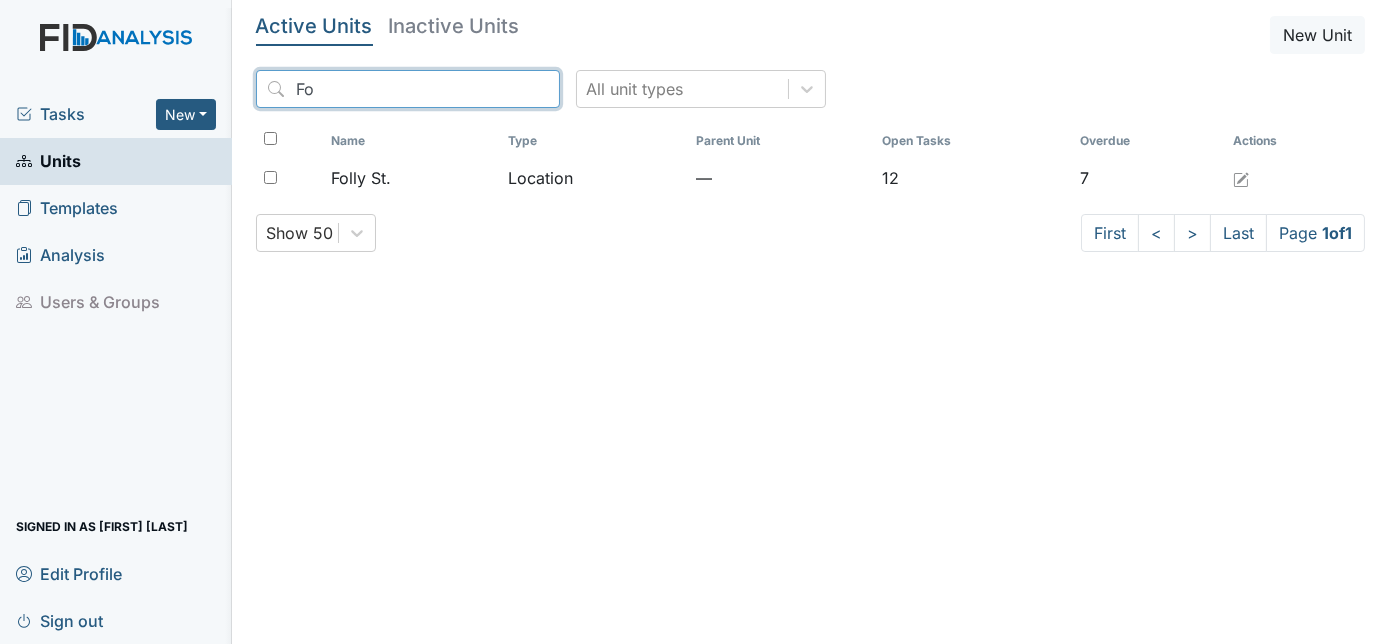 type on "F" 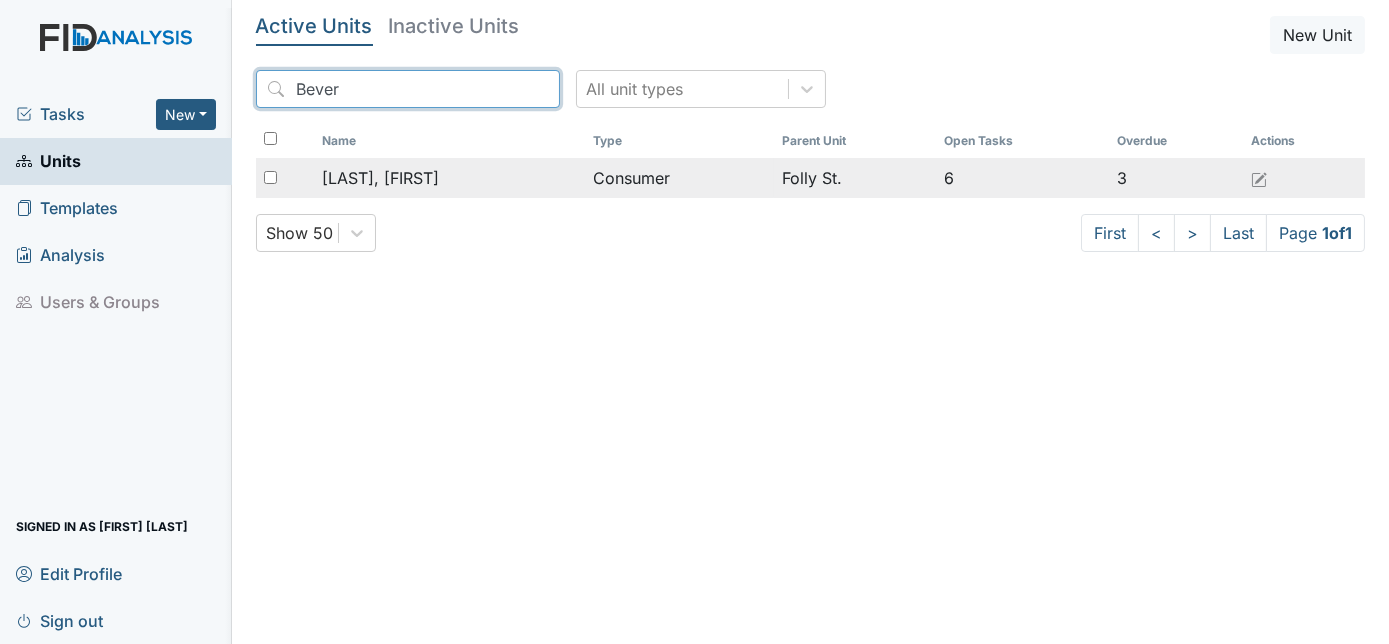 type on "Bever" 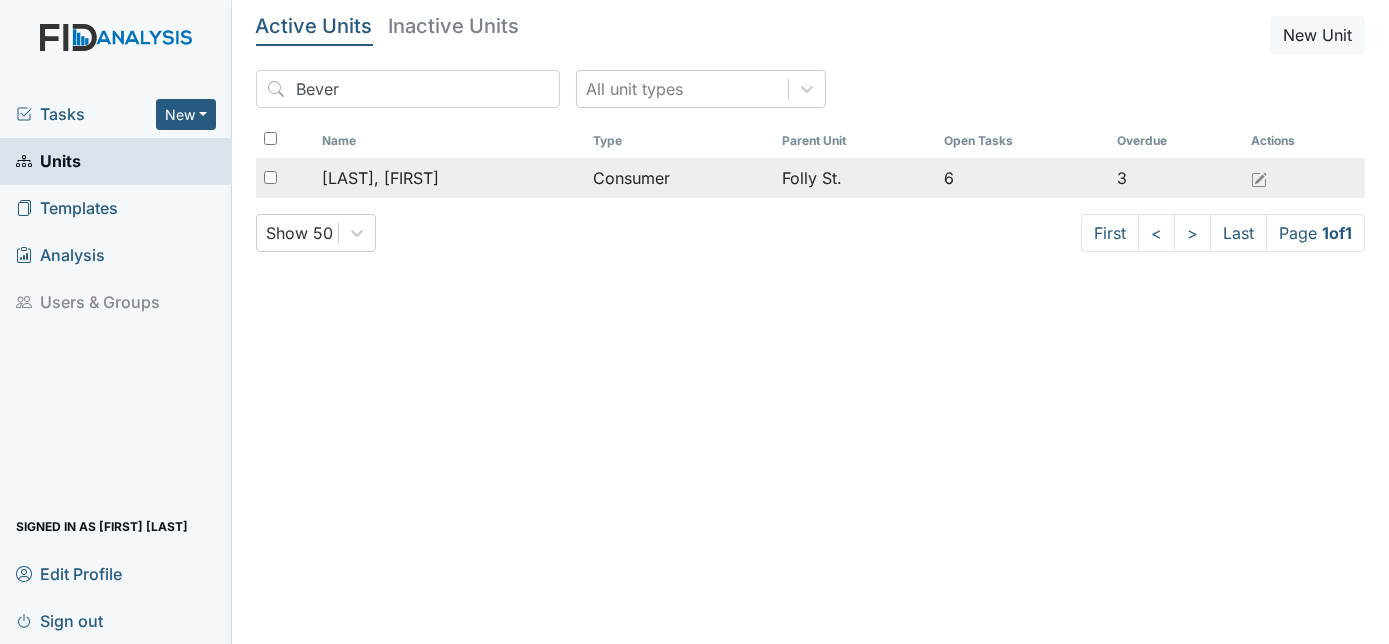 click on "[LAST], [FIRST]" at bounding box center (380, 178) 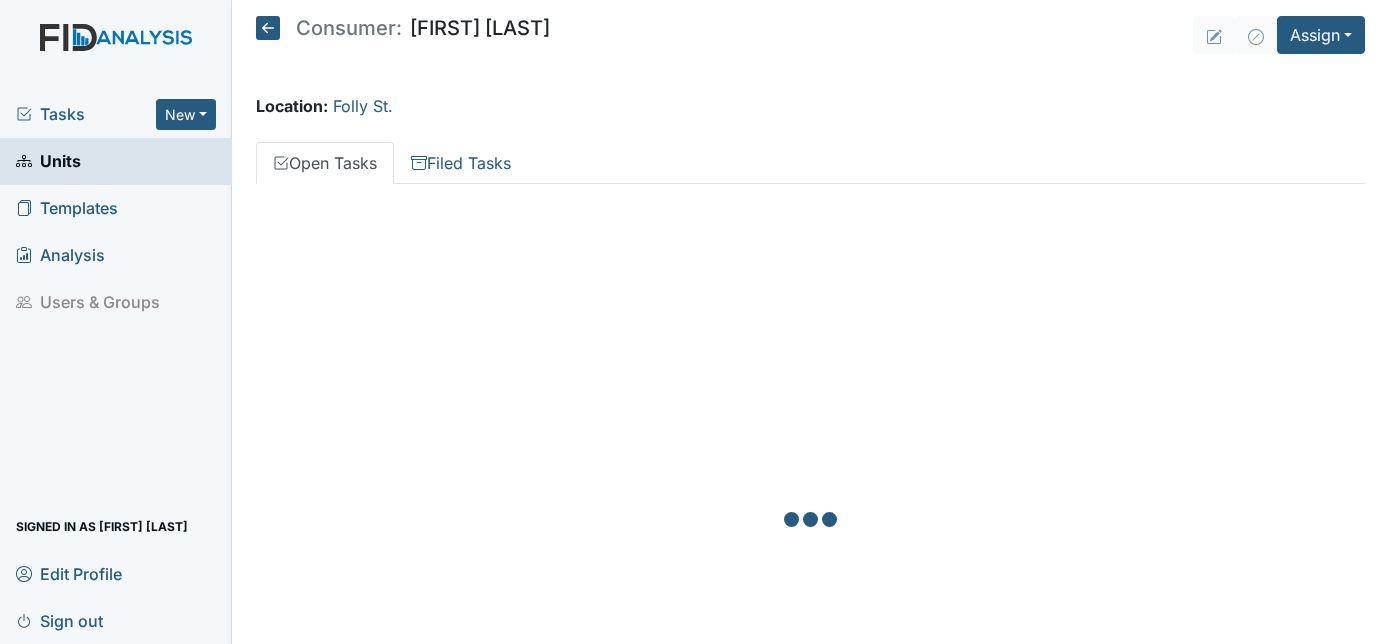 scroll, scrollTop: 0, scrollLeft: 0, axis: both 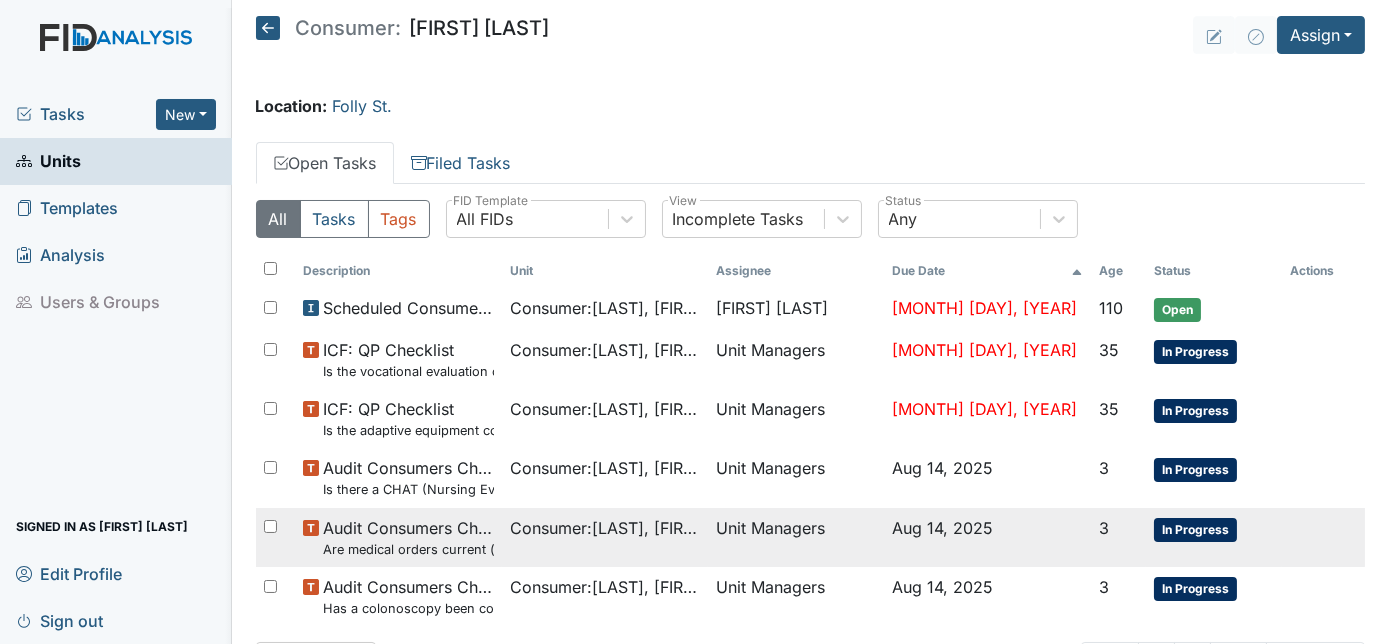 click on "Consumer : [LAST], [FIRST]" at bounding box center [605, 537] 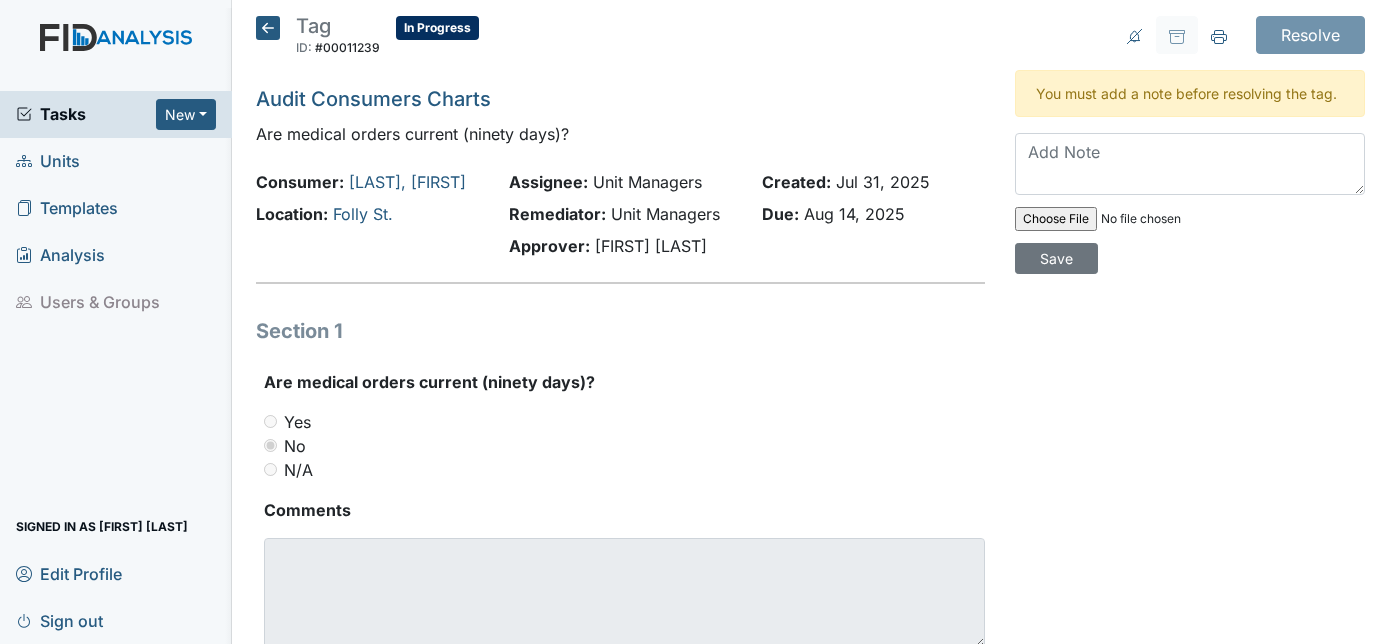 scroll, scrollTop: 0, scrollLeft: 0, axis: both 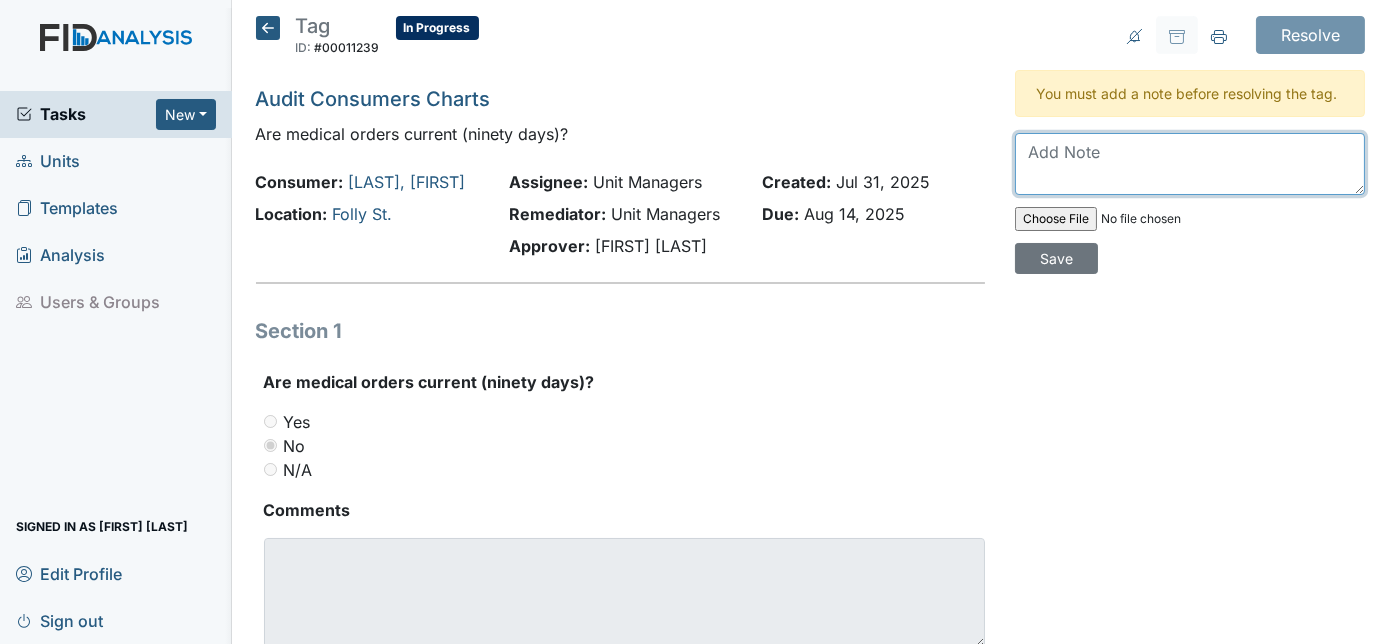 click at bounding box center (1190, 164) 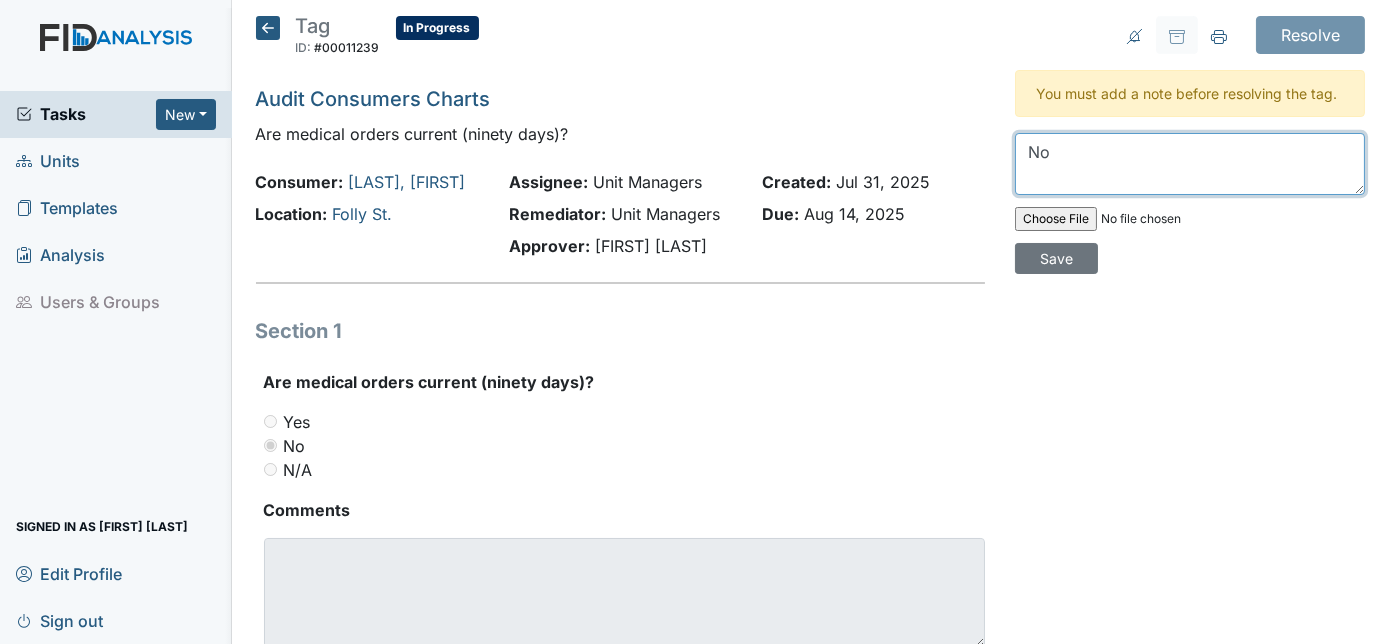 type on "N" 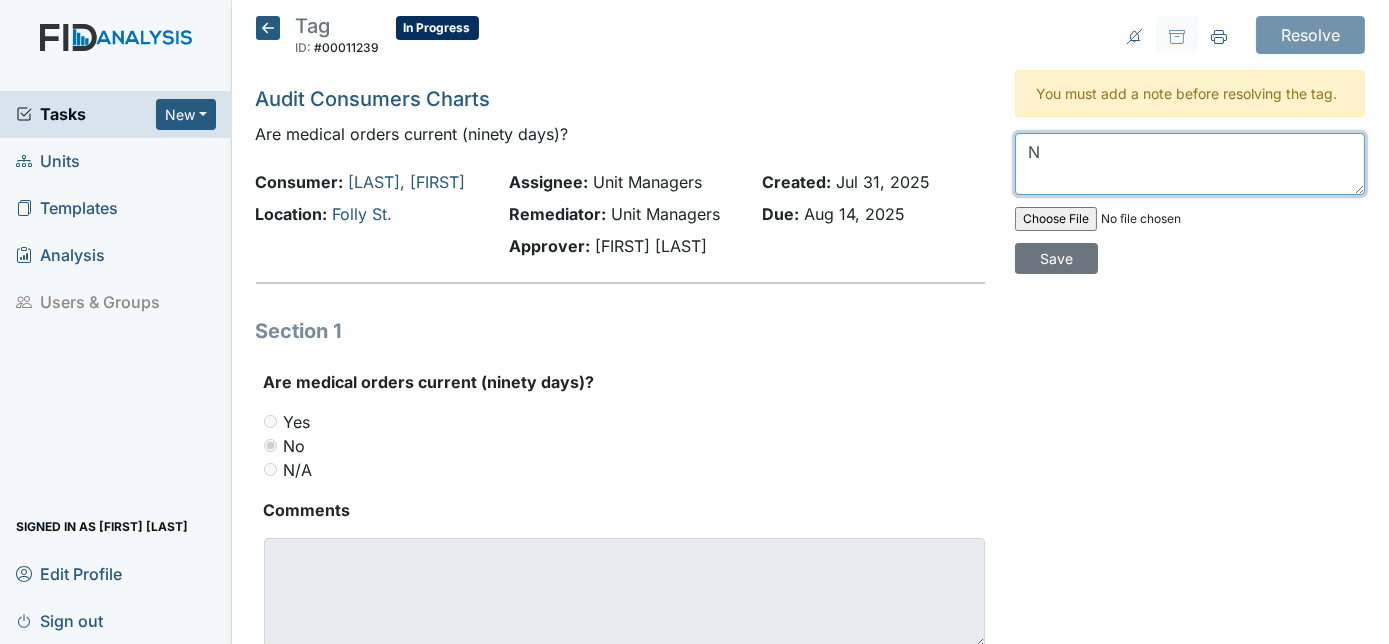 type 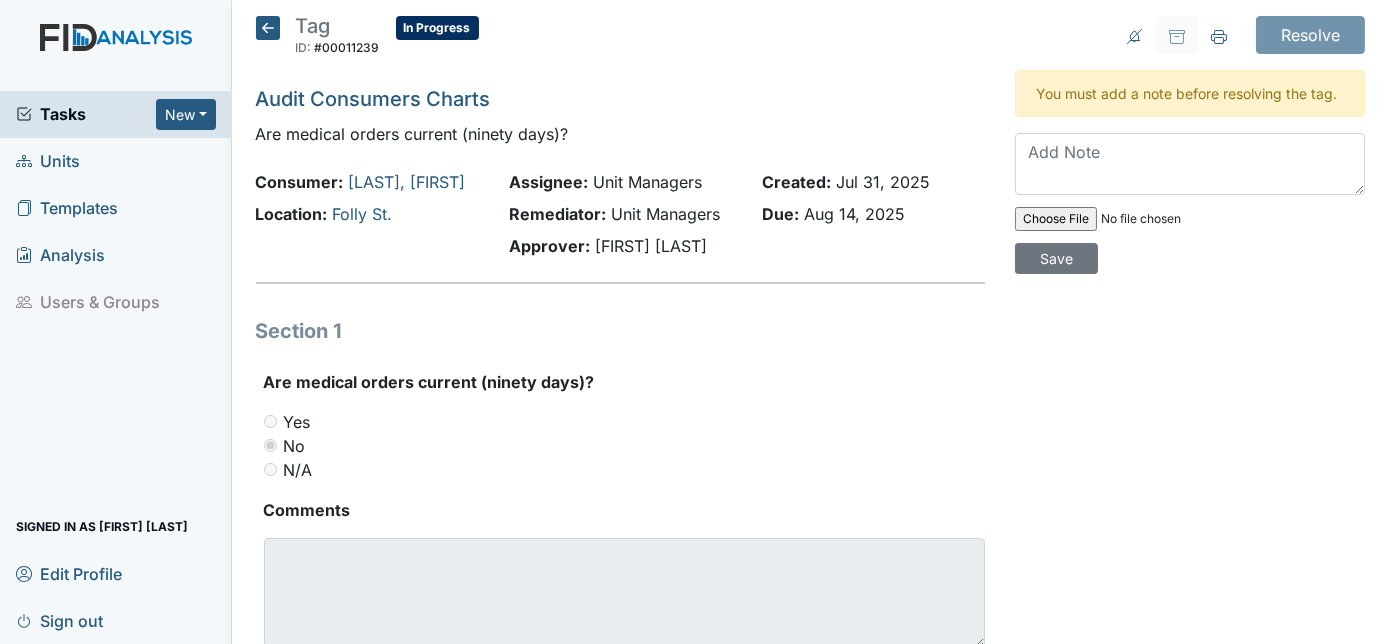 click on "Units" at bounding box center [48, 161] 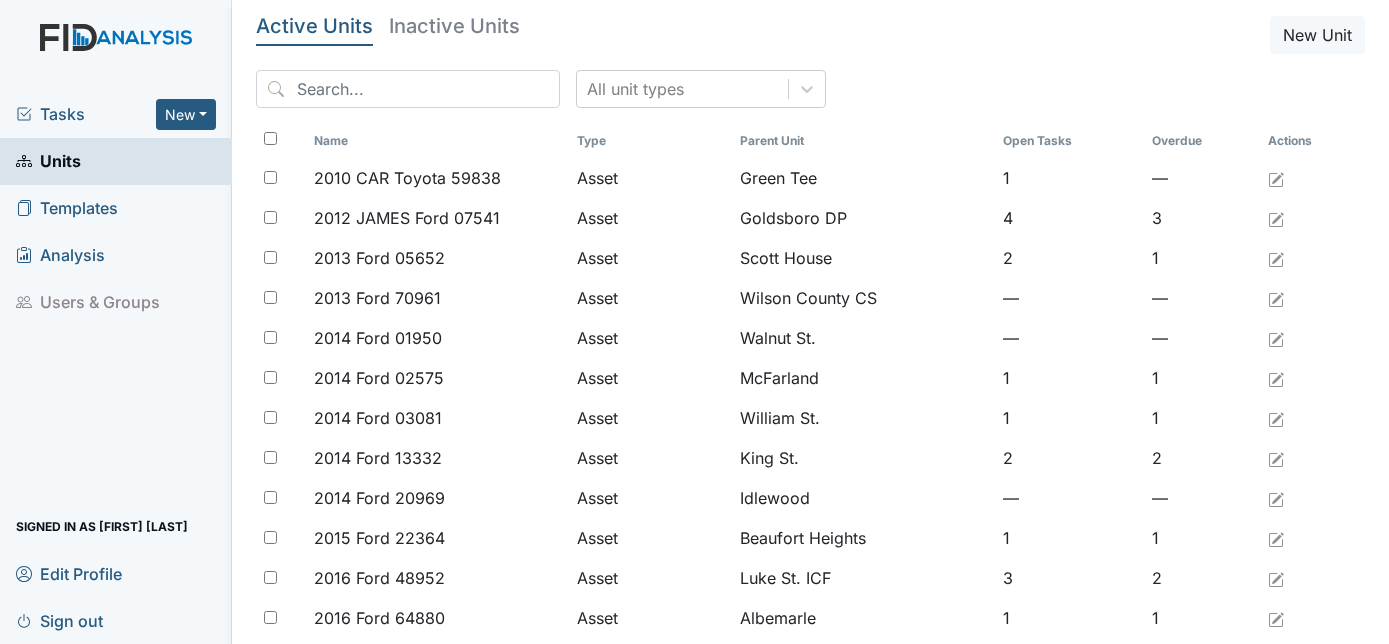 scroll, scrollTop: 0, scrollLeft: 0, axis: both 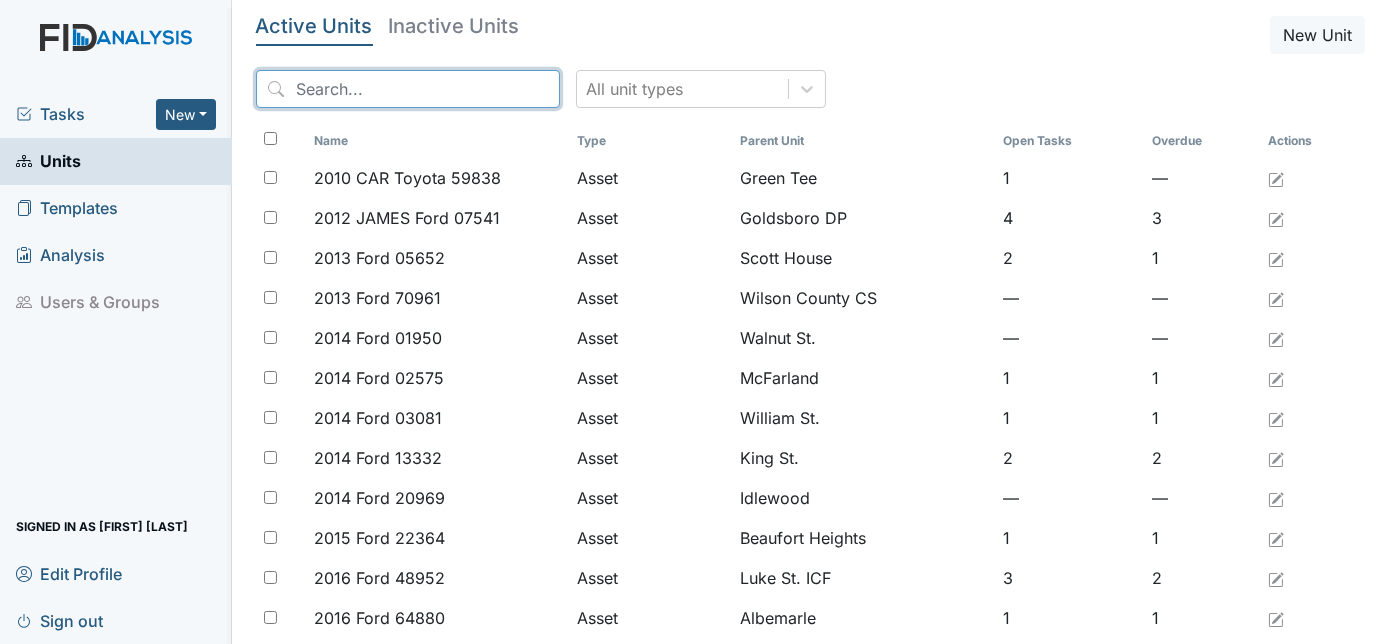 click at bounding box center (408, 89) 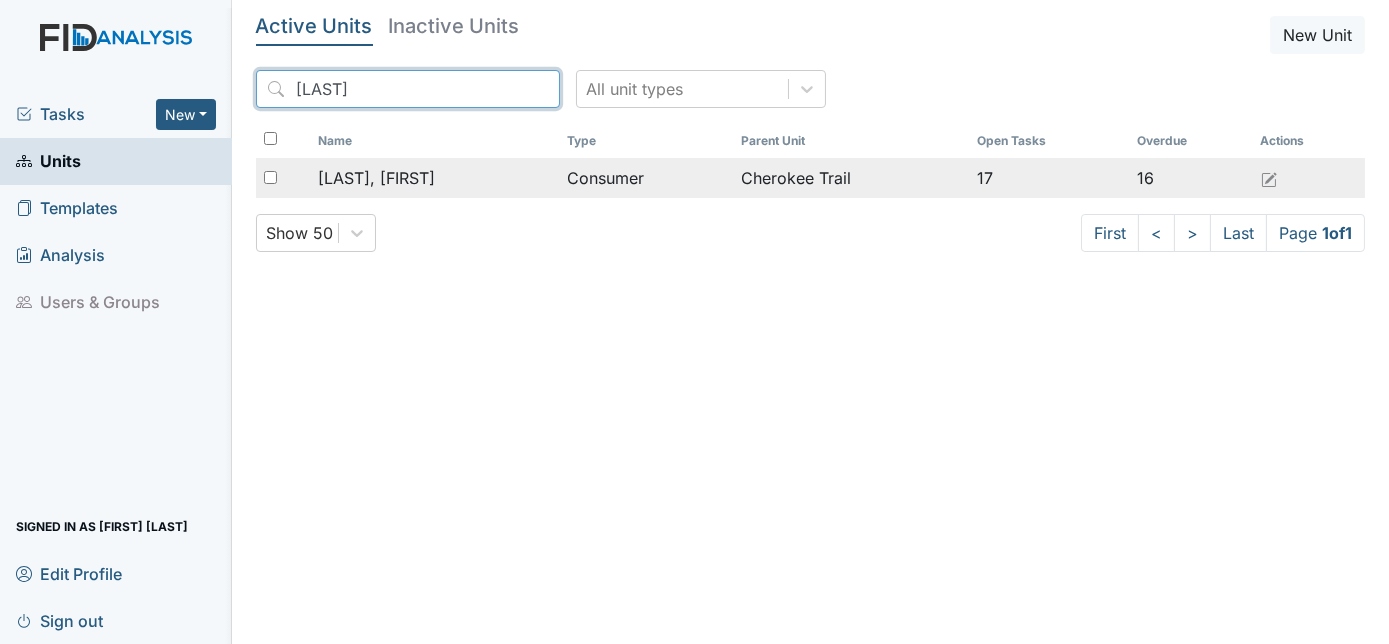 type on "Fann" 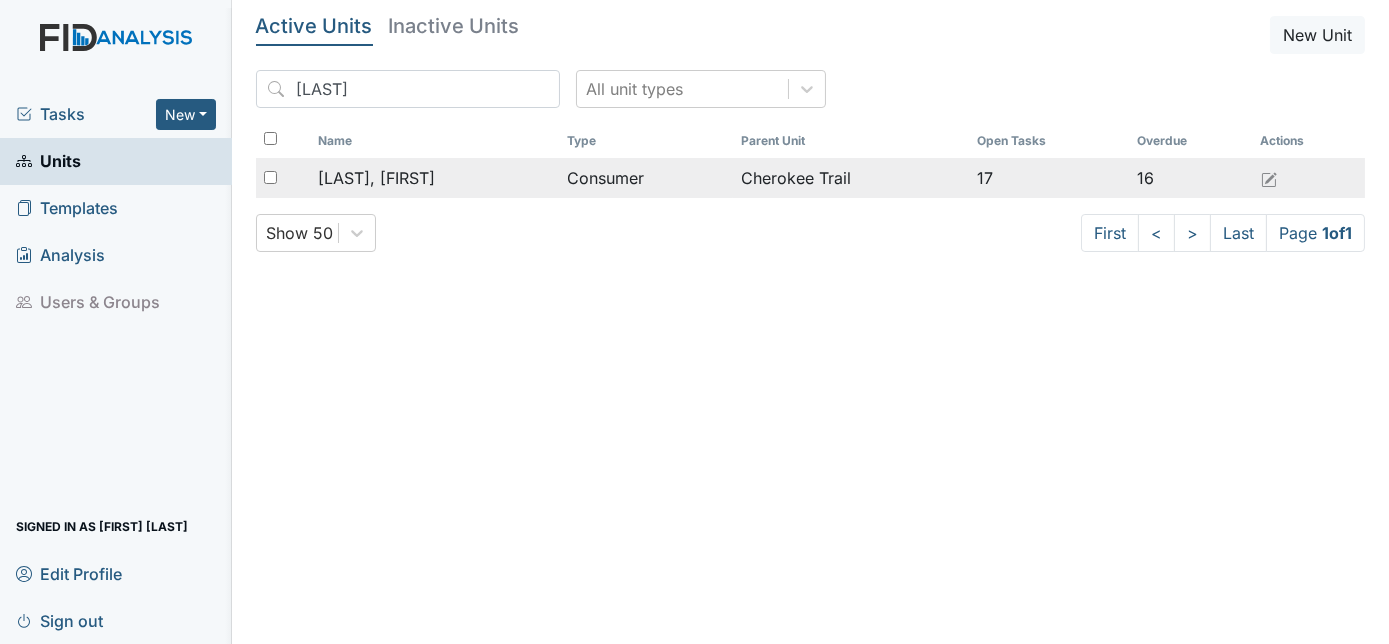 click on "Fann, Brandon" at bounding box center [376, 178] 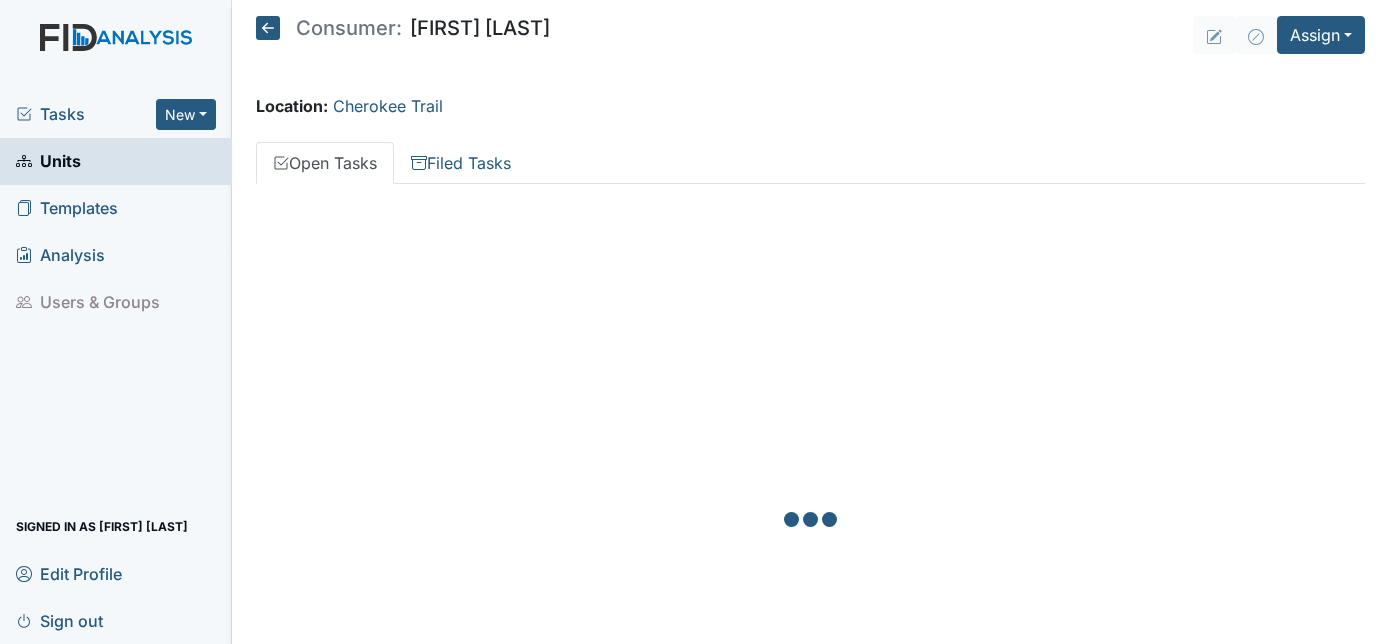scroll, scrollTop: 0, scrollLeft: 0, axis: both 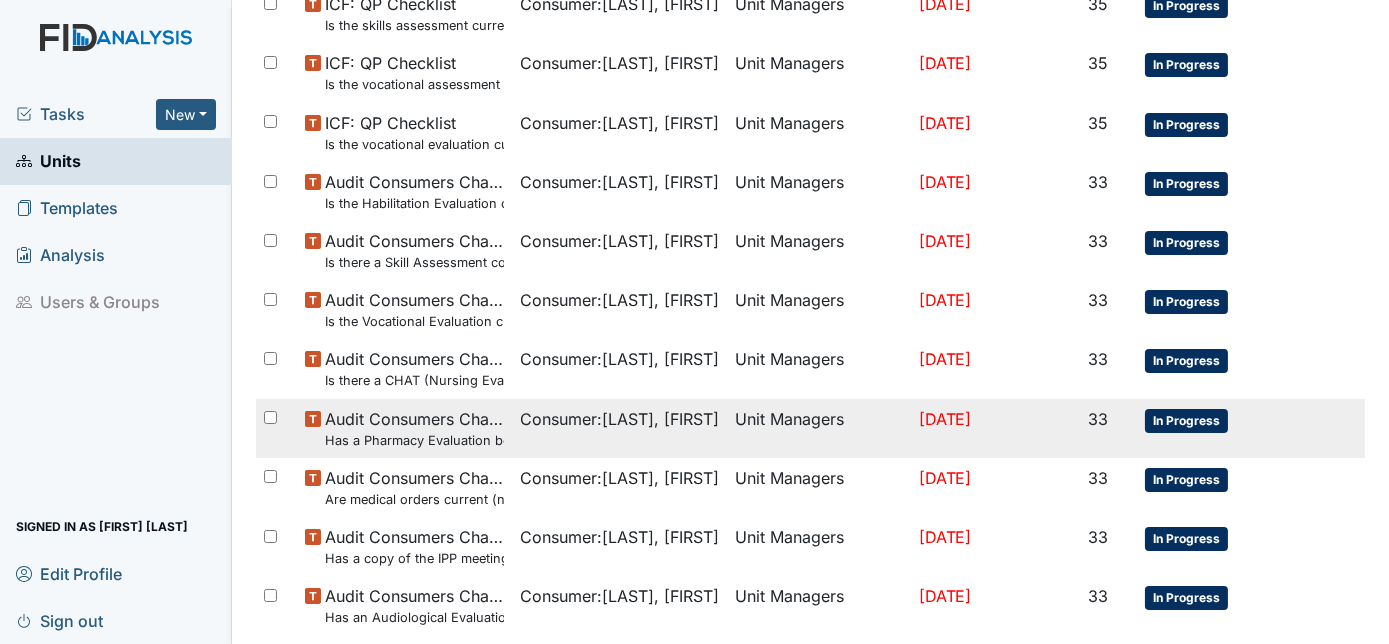 click on "In Progress" at bounding box center (1186, 421) 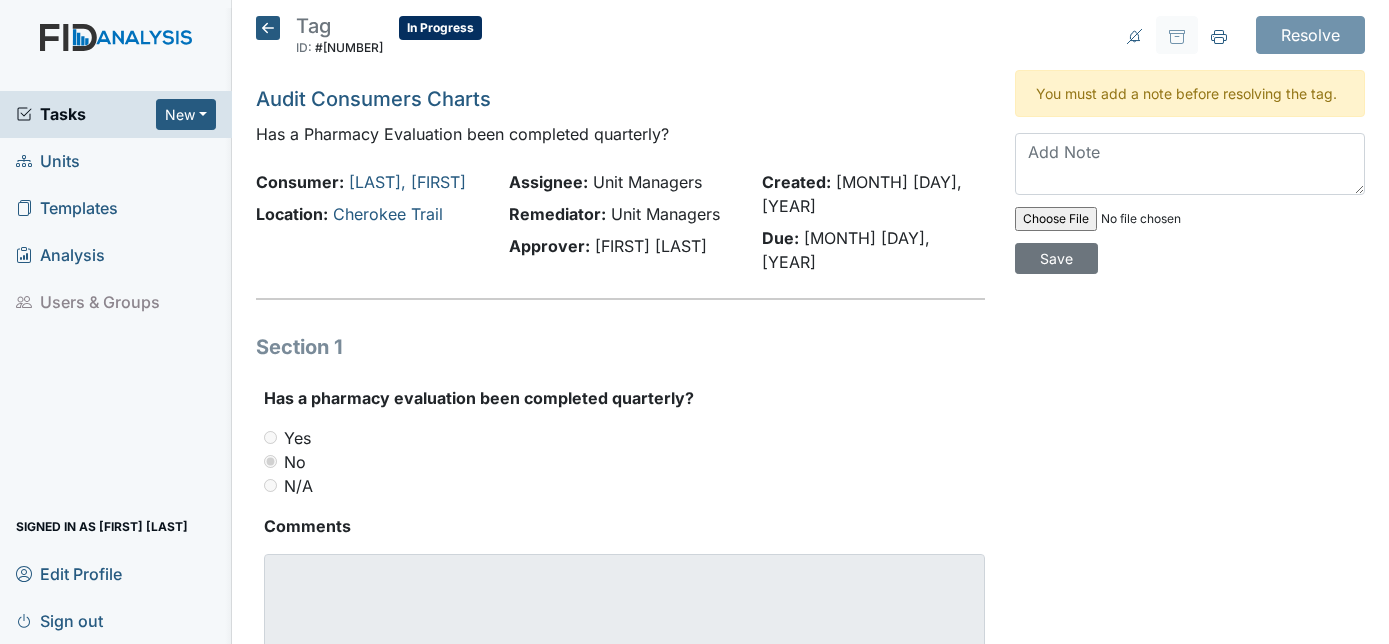 scroll, scrollTop: 0, scrollLeft: 0, axis: both 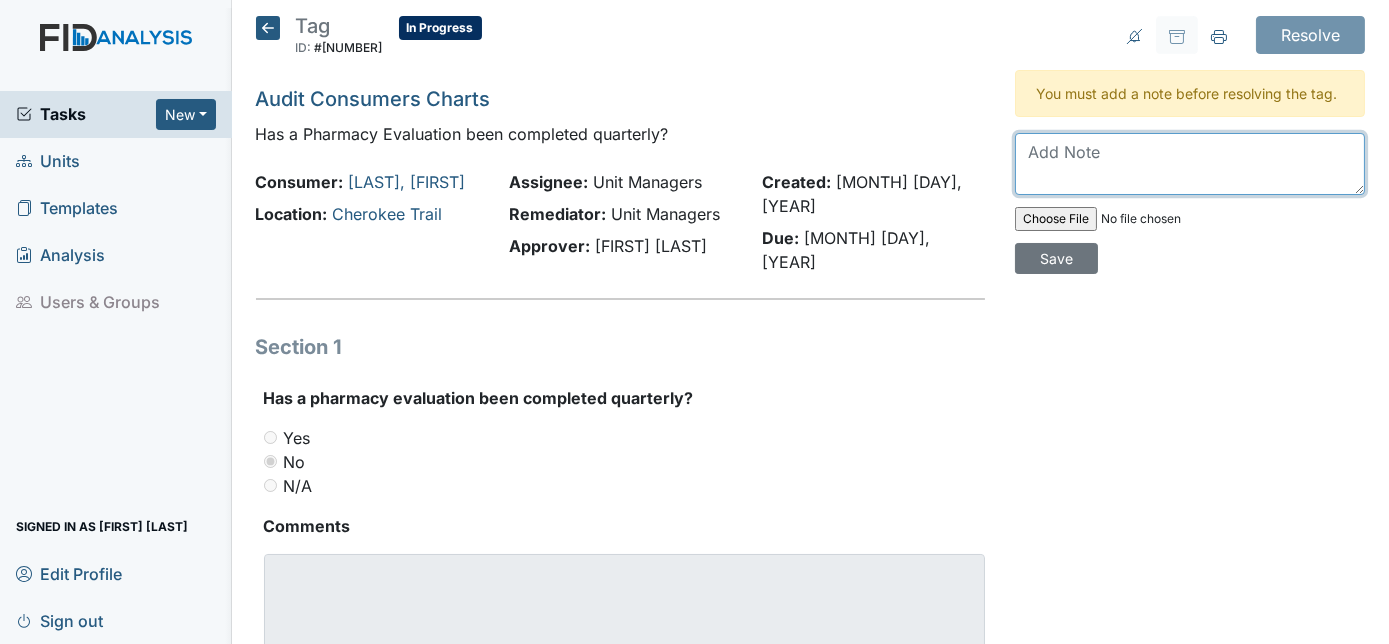 click at bounding box center [1190, 164] 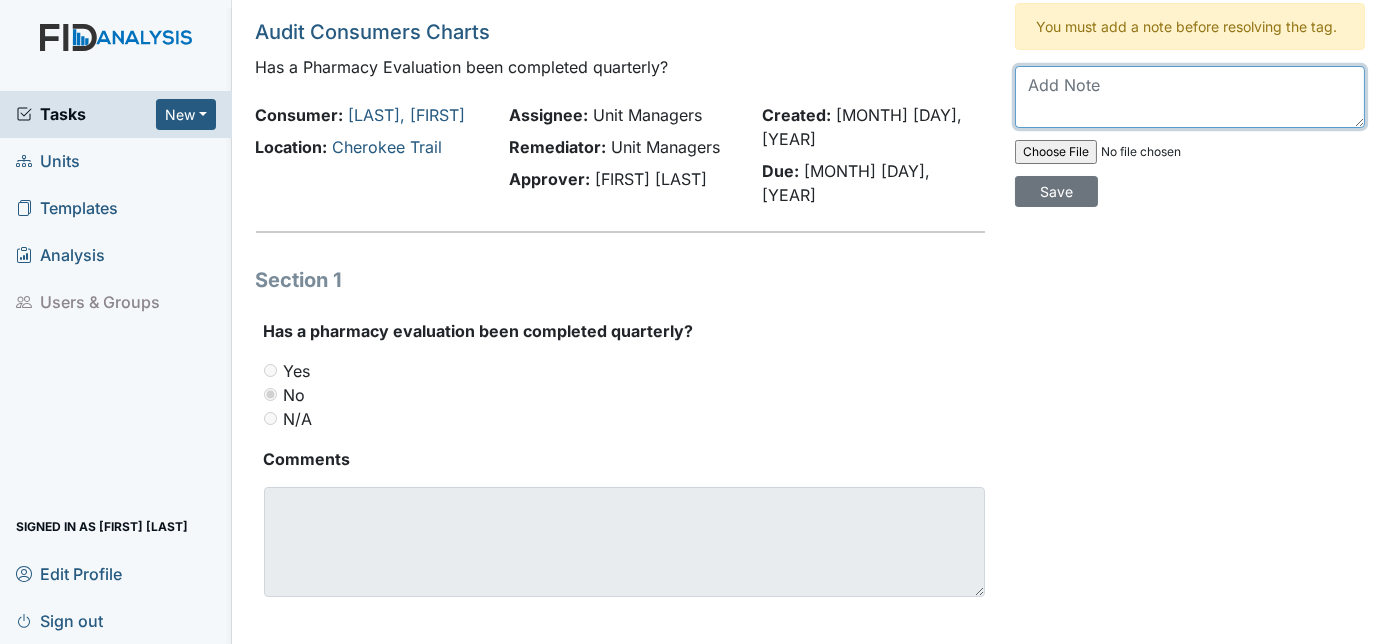 scroll, scrollTop: 0, scrollLeft: 0, axis: both 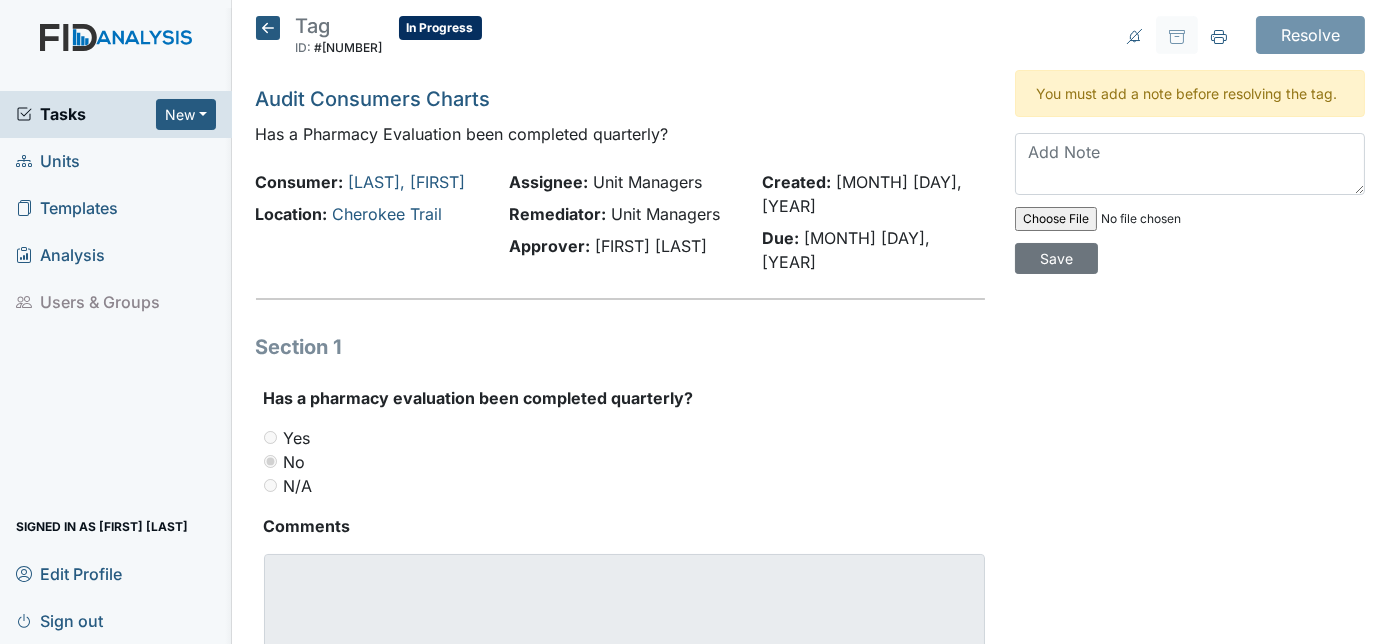 click on "Units" at bounding box center (48, 161) 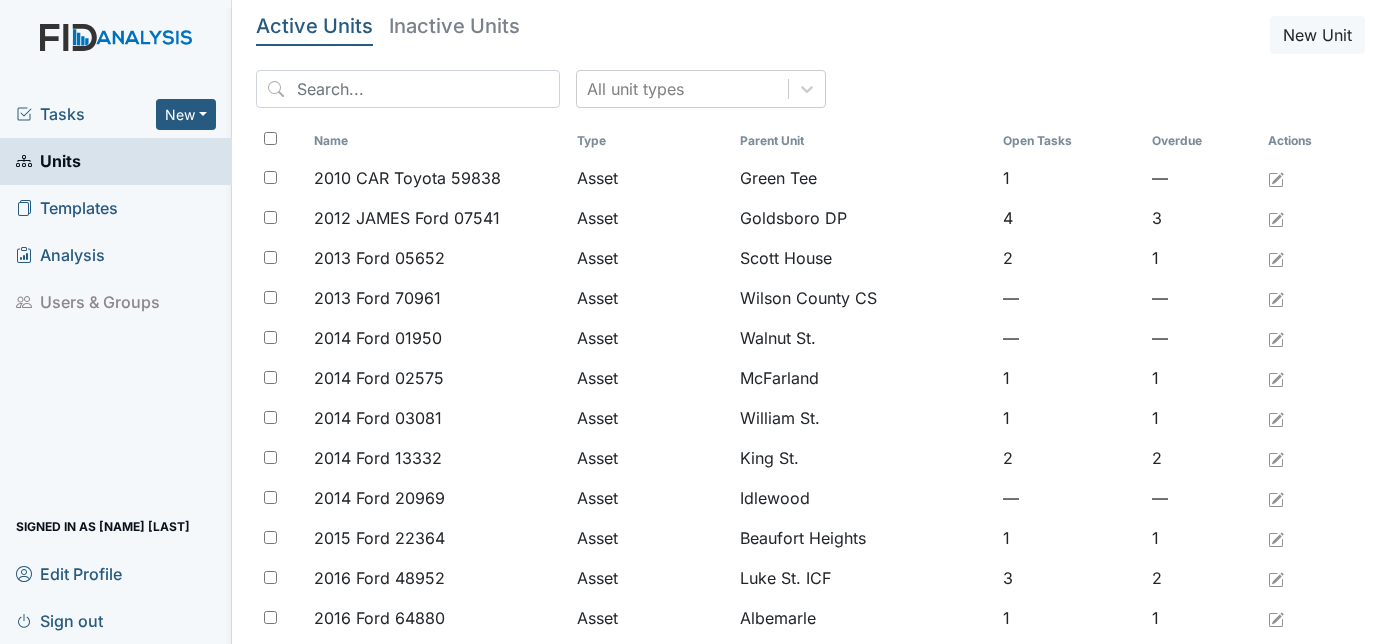 scroll, scrollTop: 0, scrollLeft: 0, axis: both 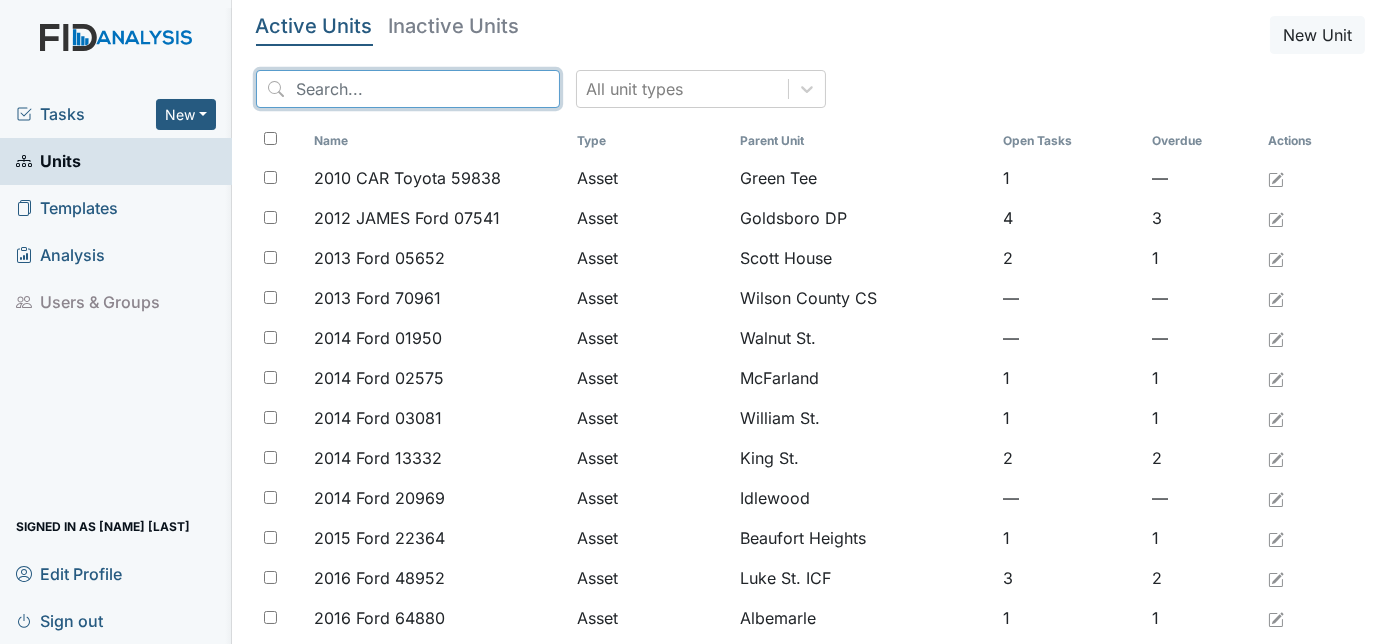 click at bounding box center (408, 89) 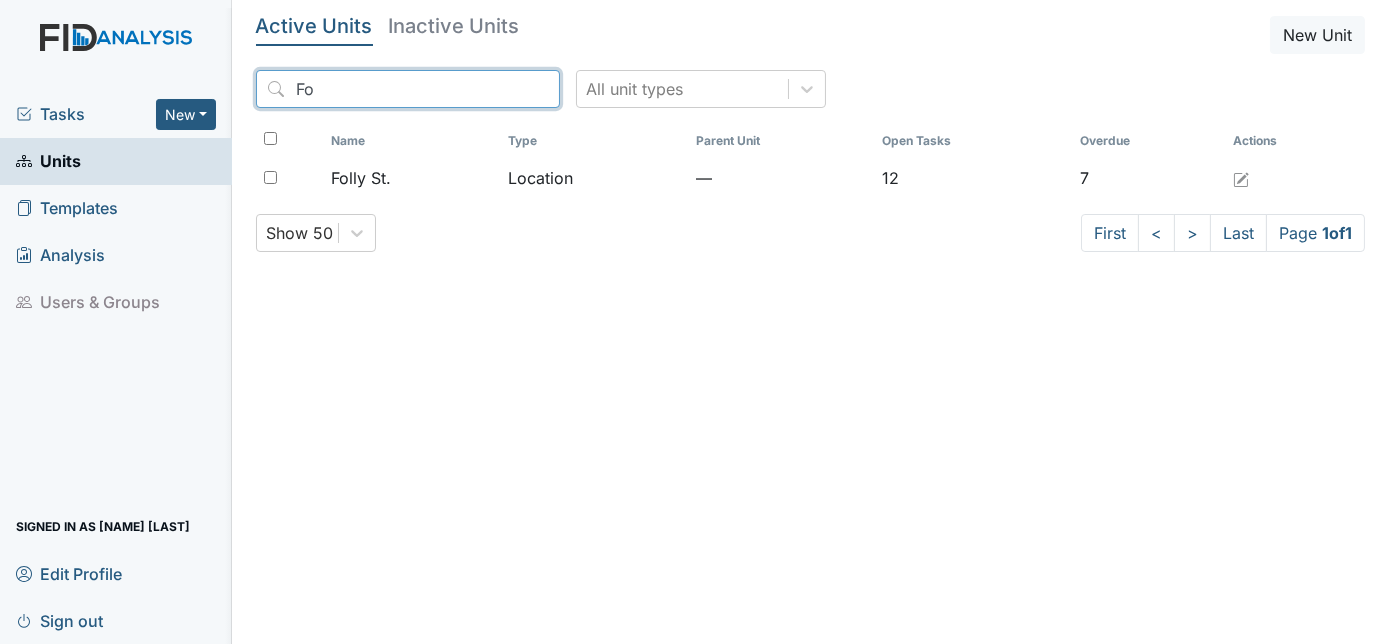 type on "F" 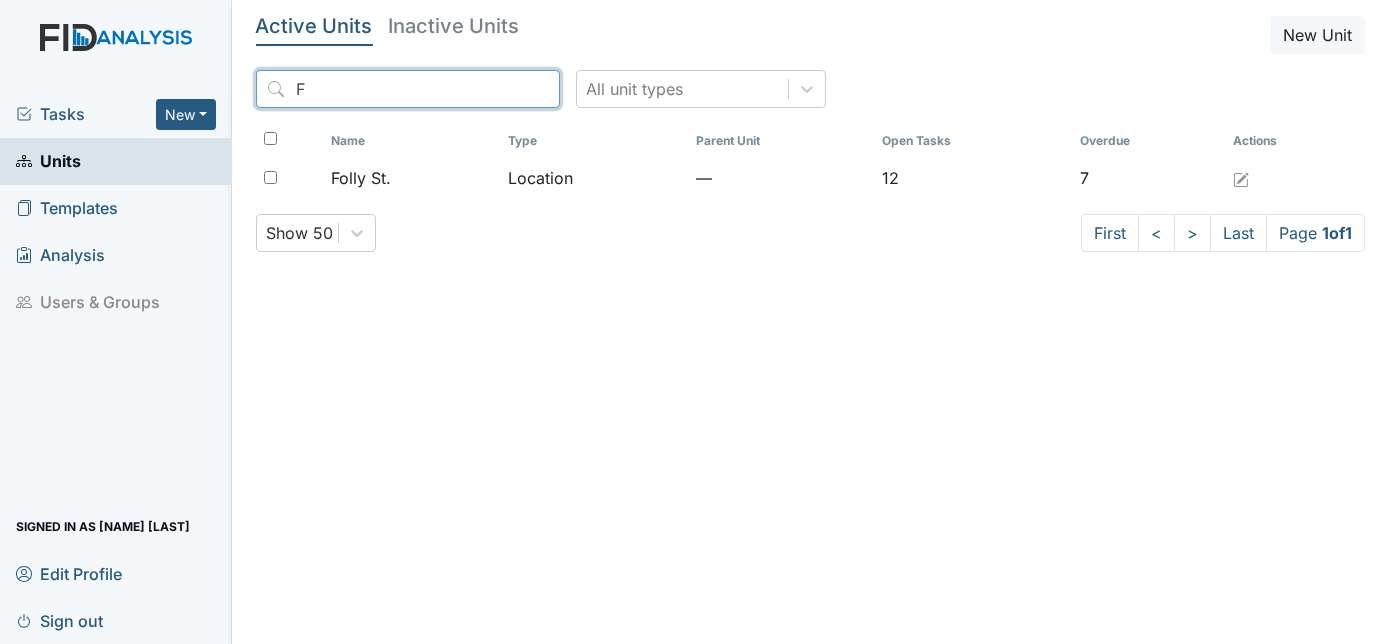 type 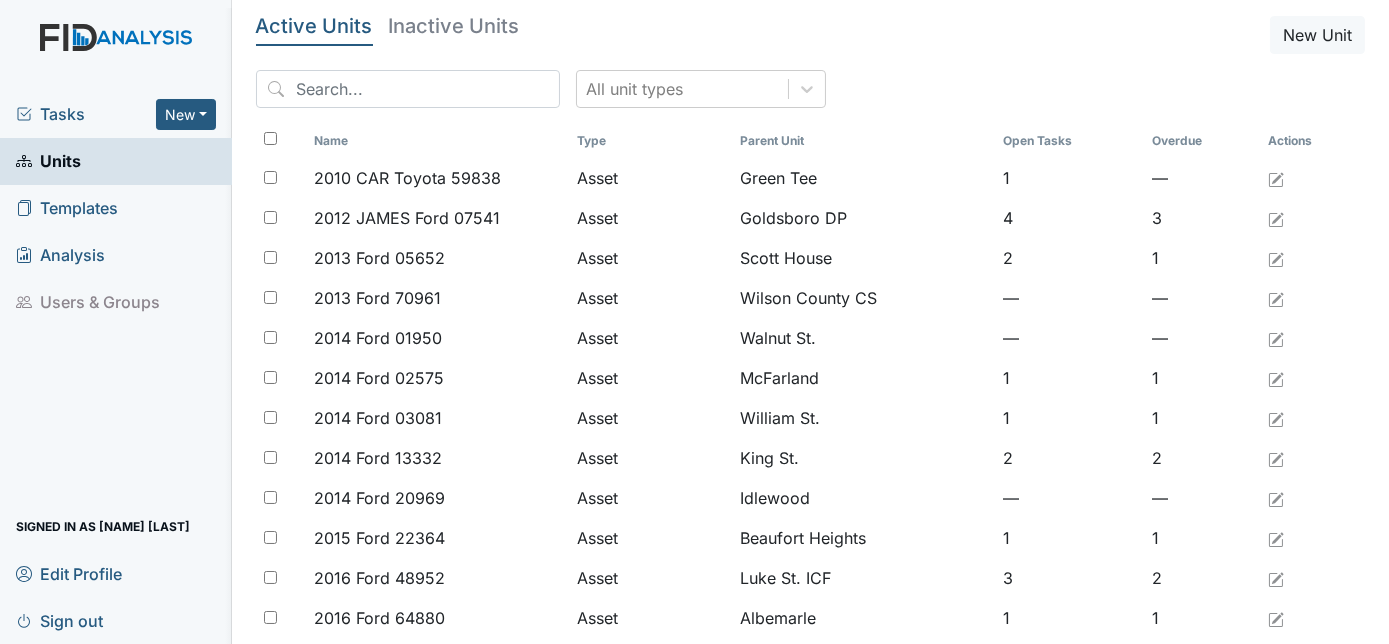 click on "Units" at bounding box center (116, 161) 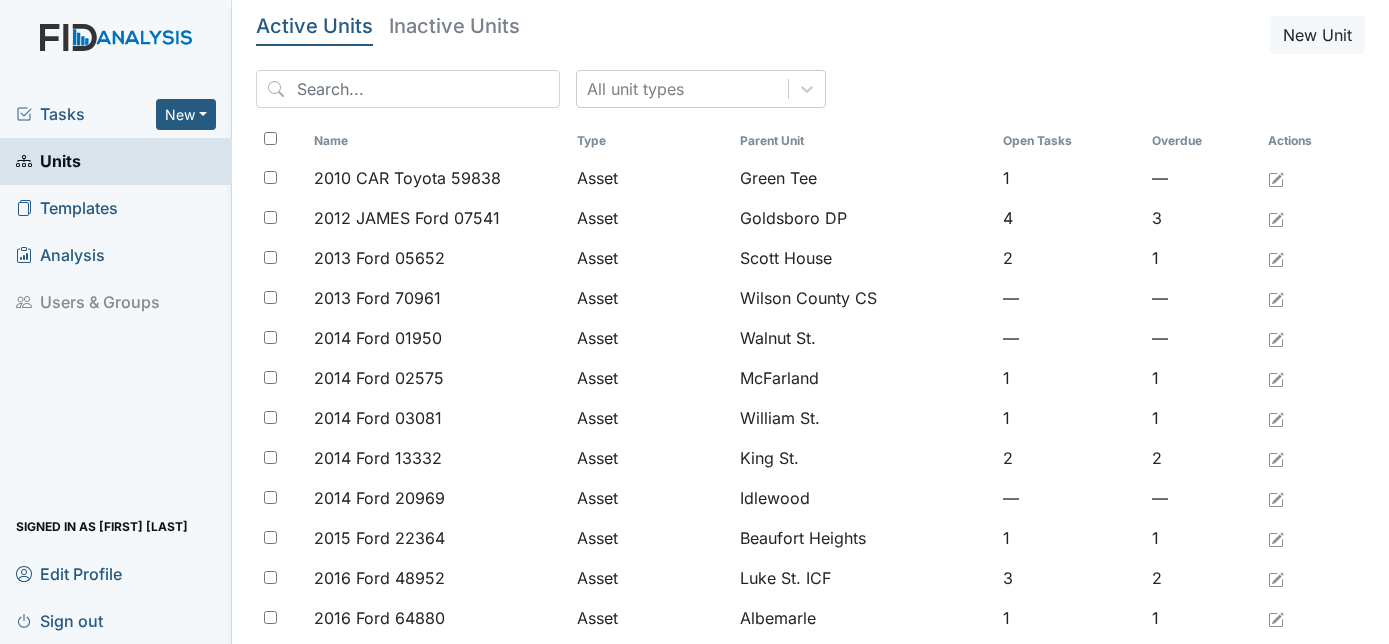 scroll, scrollTop: 0, scrollLeft: 0, axis: both 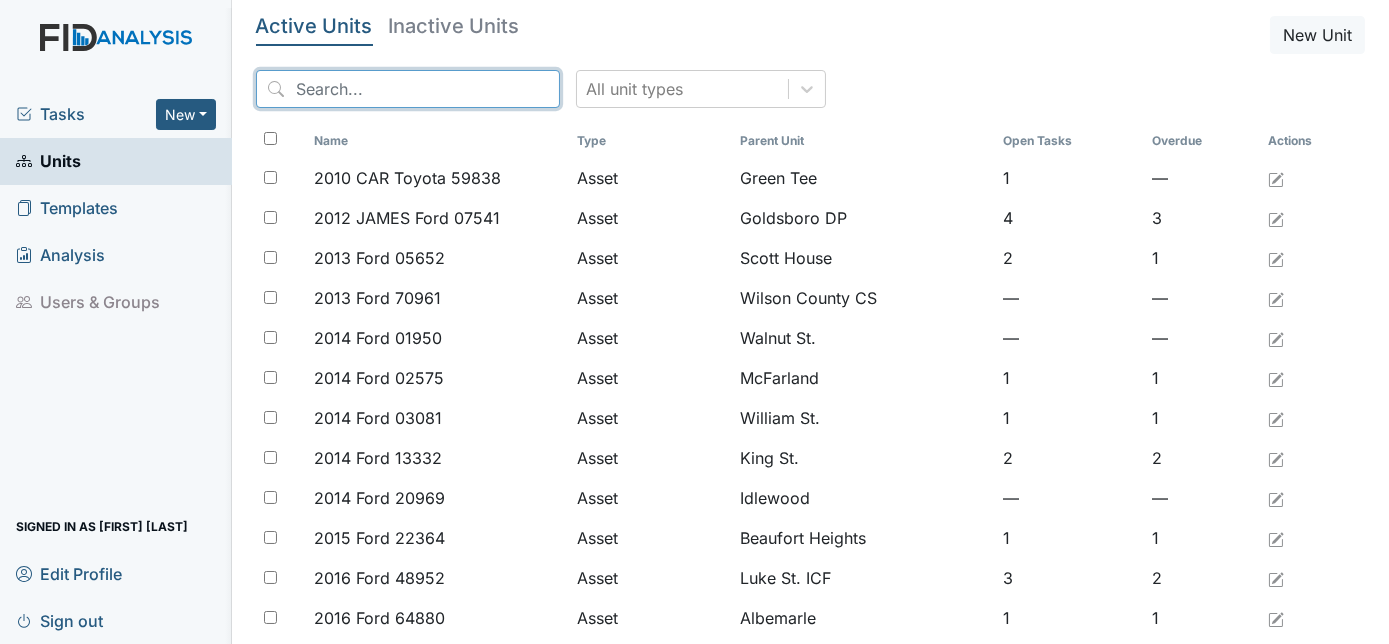 click at bounding box center (408, 89) 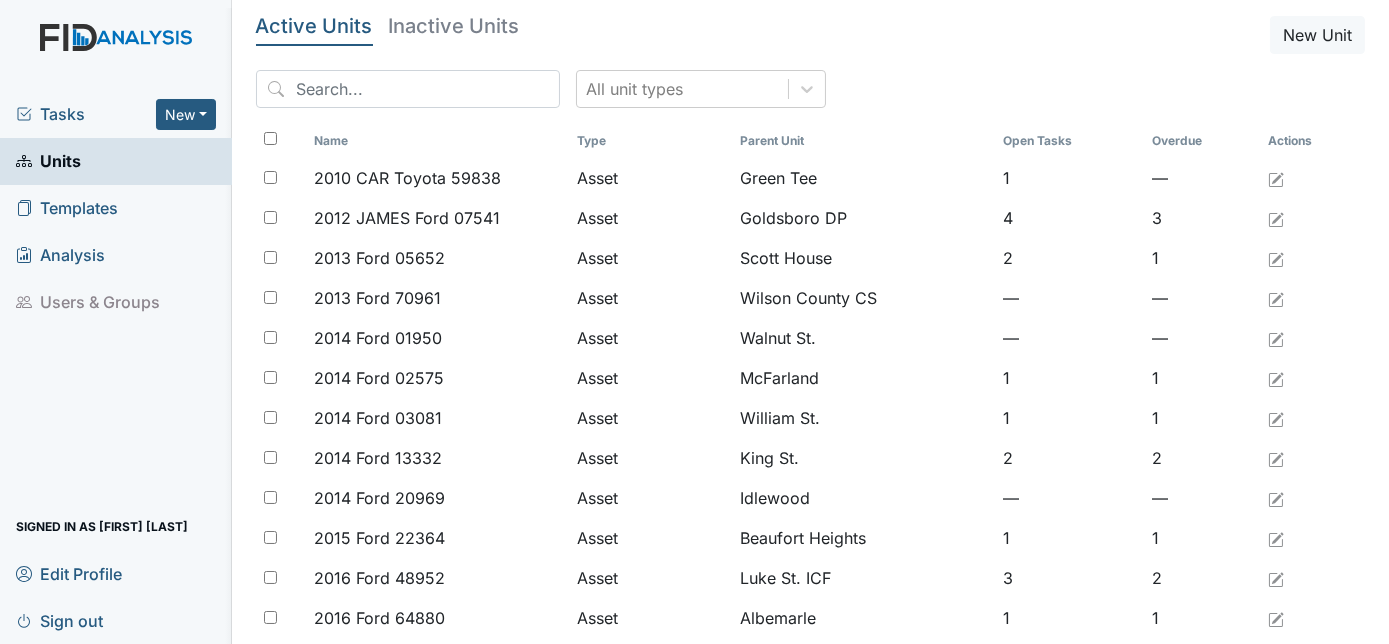 click on "Tasks" at bounding box center [86, 114] 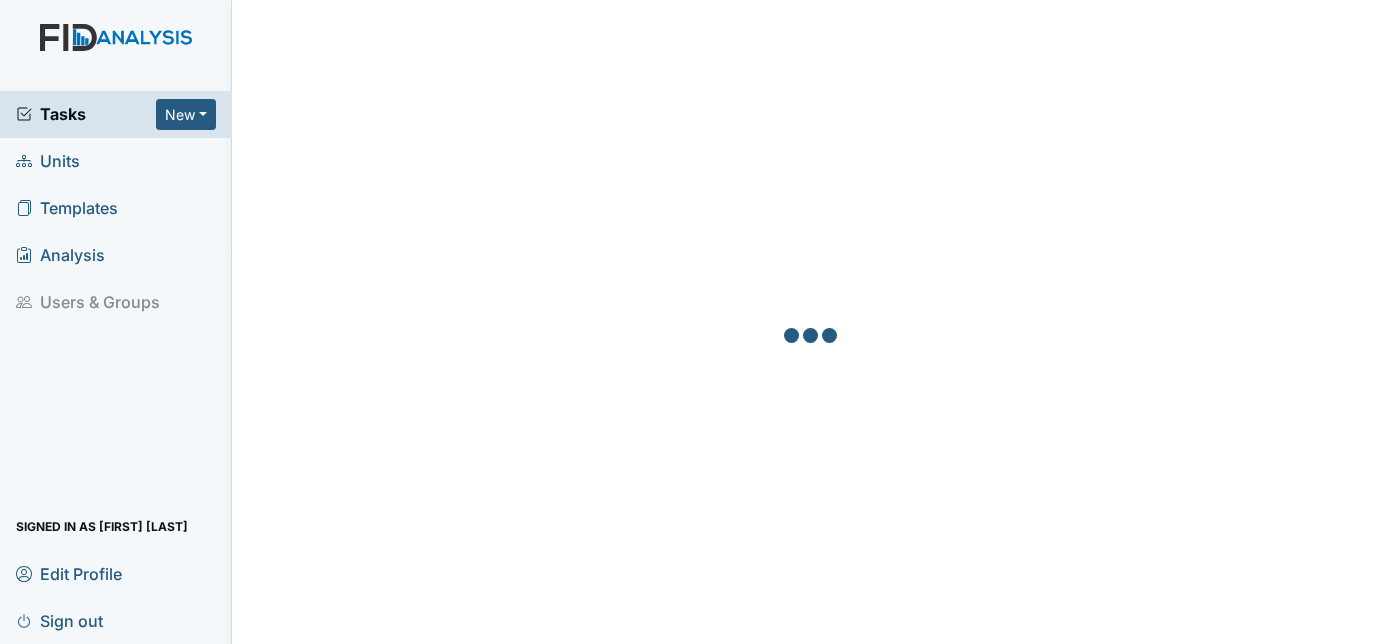 scroll, scrollTop: 0, scrollLeft: 0, axis: both 